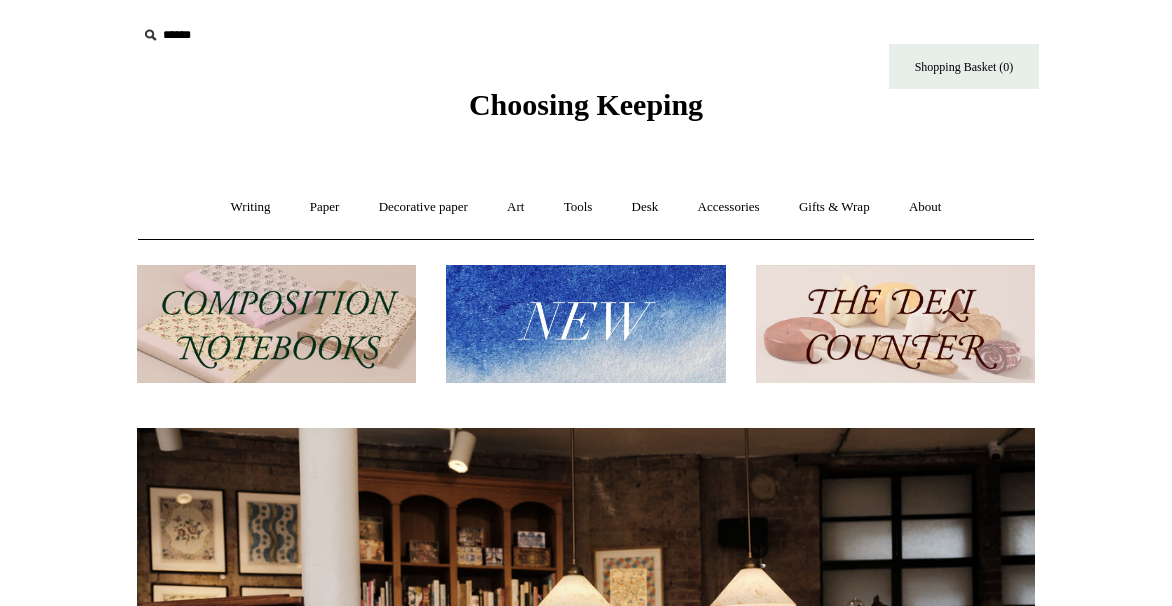 scroll, scrollTop: 0, scrollLeft: 0, axis: both 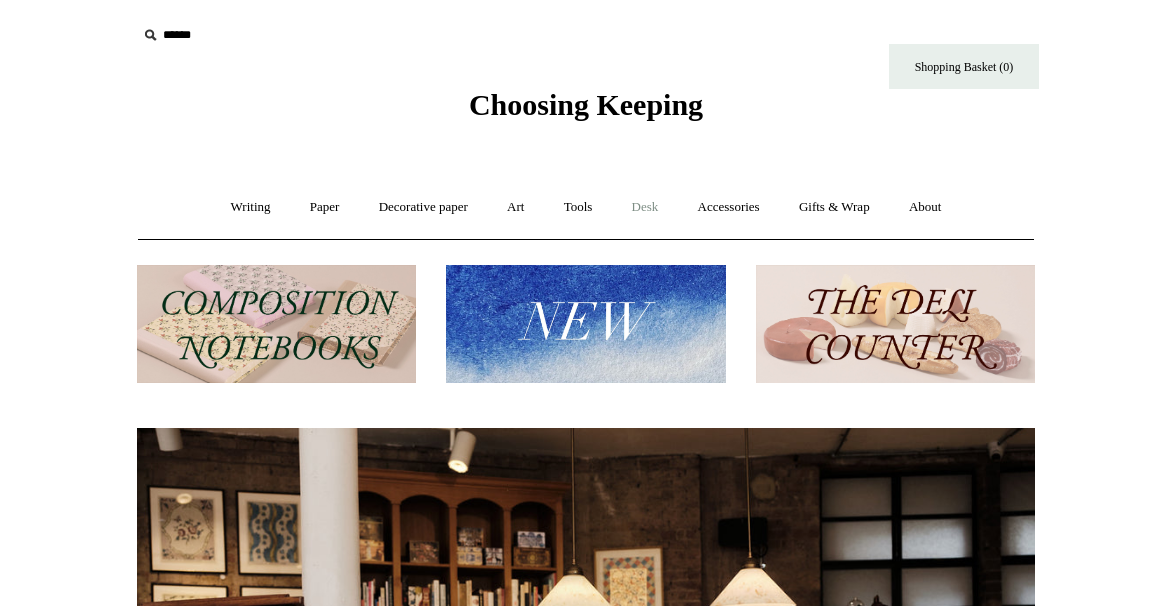 click on "Desk +" at bounding box center (645, 207) 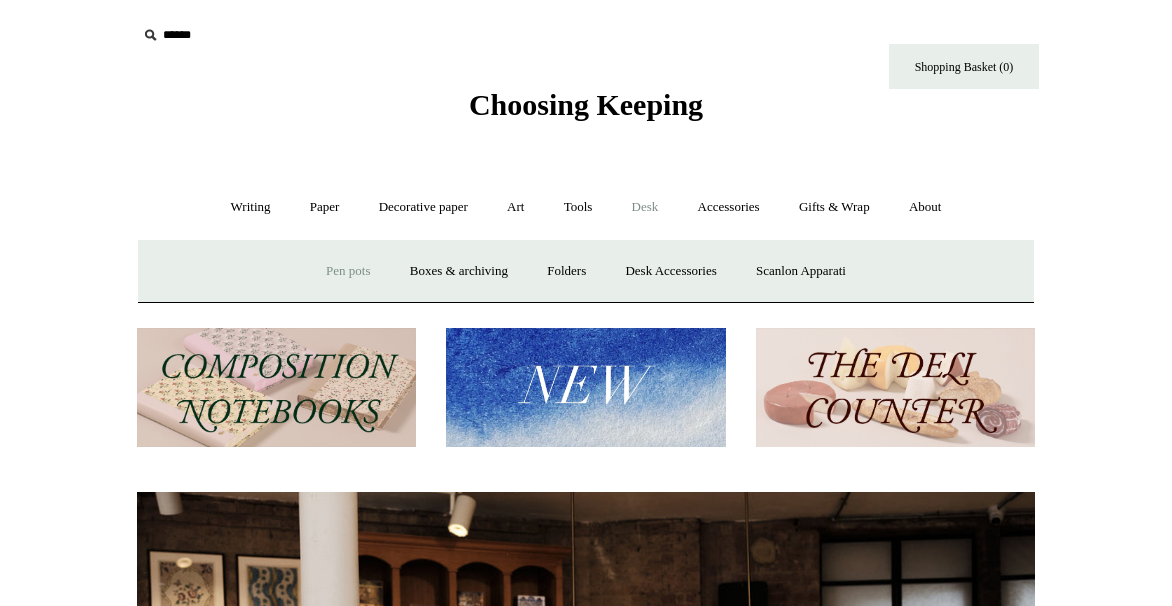 click on "Pen pots" at bounding box center (348, 271) 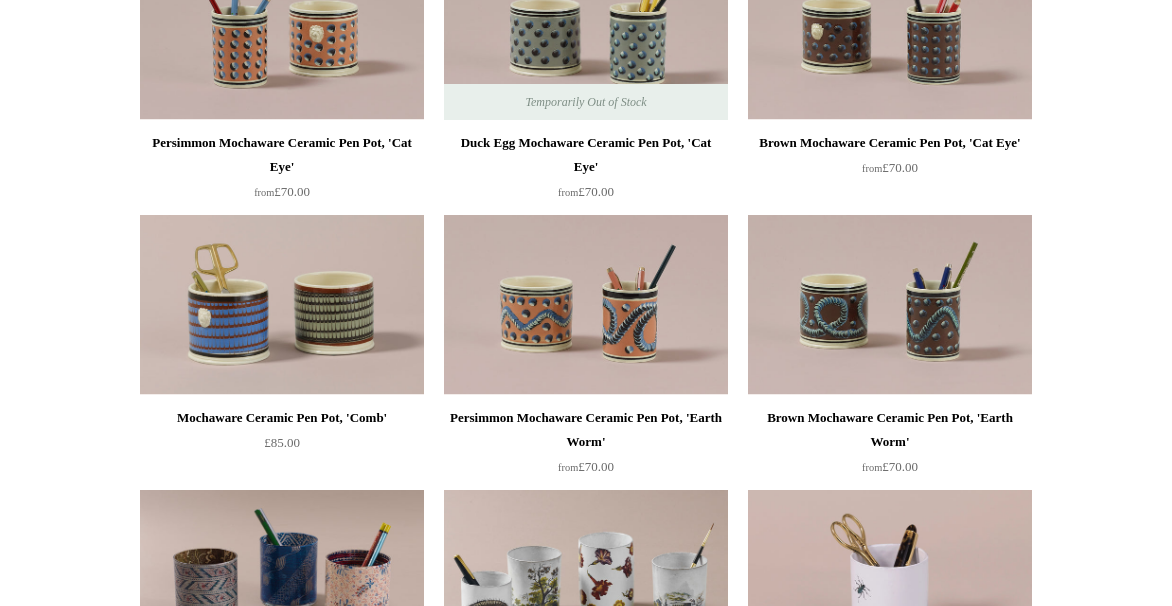 scroll, scrollTop: 1120, scrollLeft: 0, axis: vertical 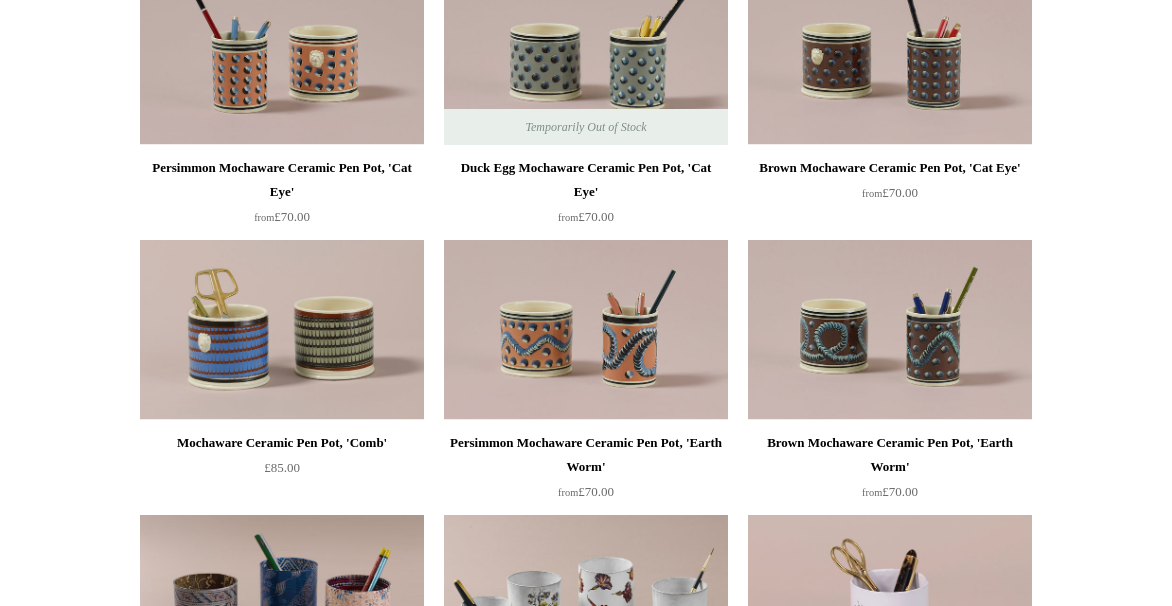 click at bounding box center (890, 330) 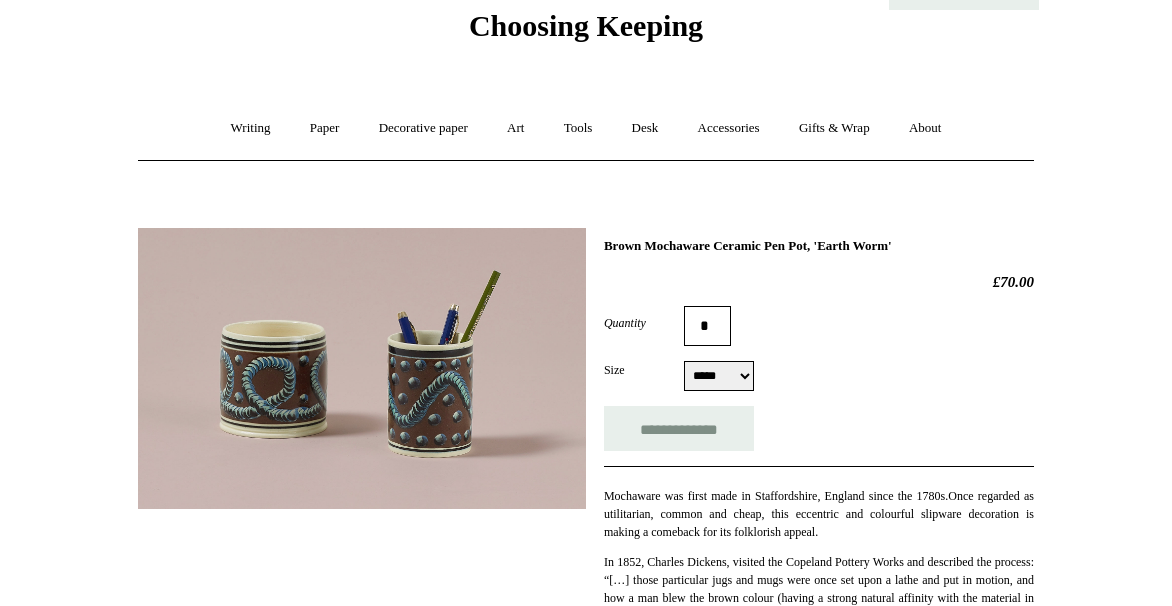 scroll, scrollTop: 0, scrollLeft: 0, axis: both 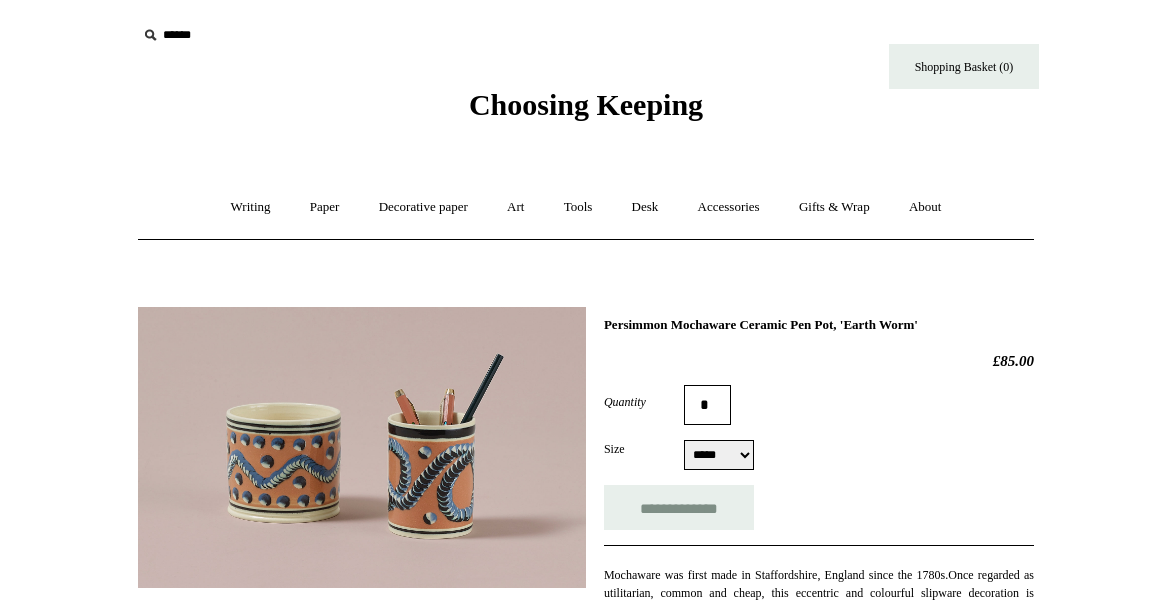 select on "*****" 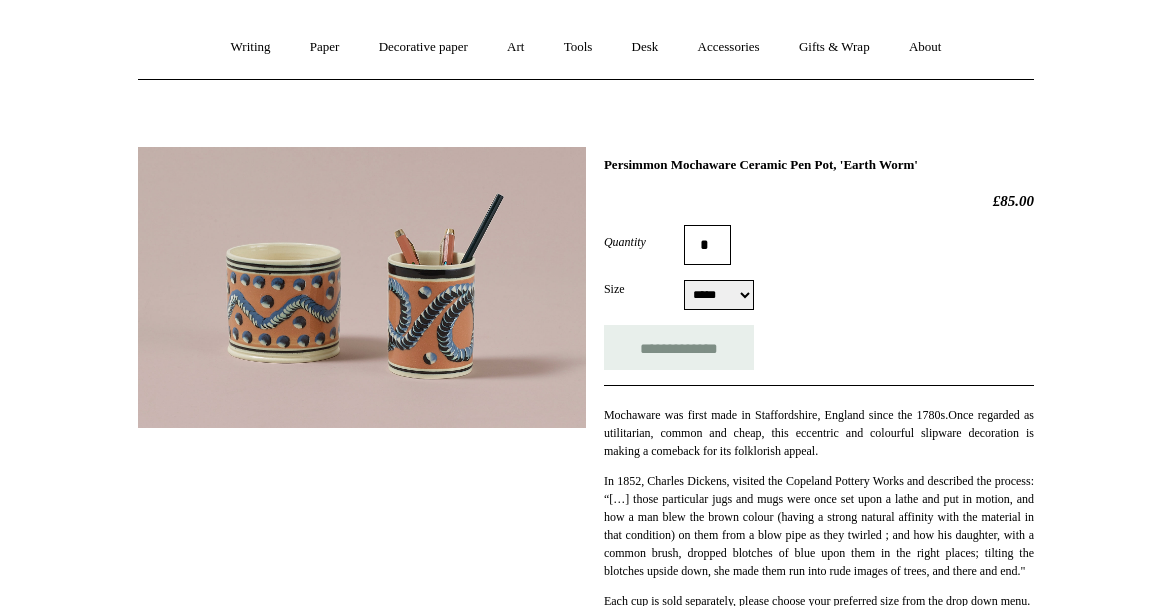 scroll, scrollTop: 161, scrollLeft: 0, axis: vertical 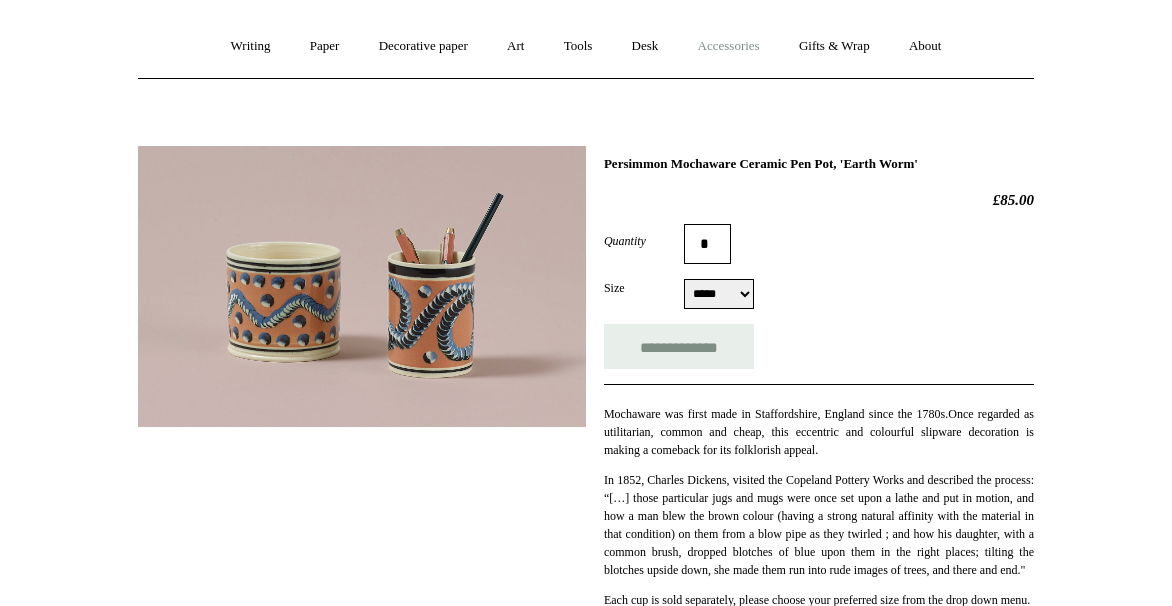 click on "Accessories +" at bounding box center (729, 46) 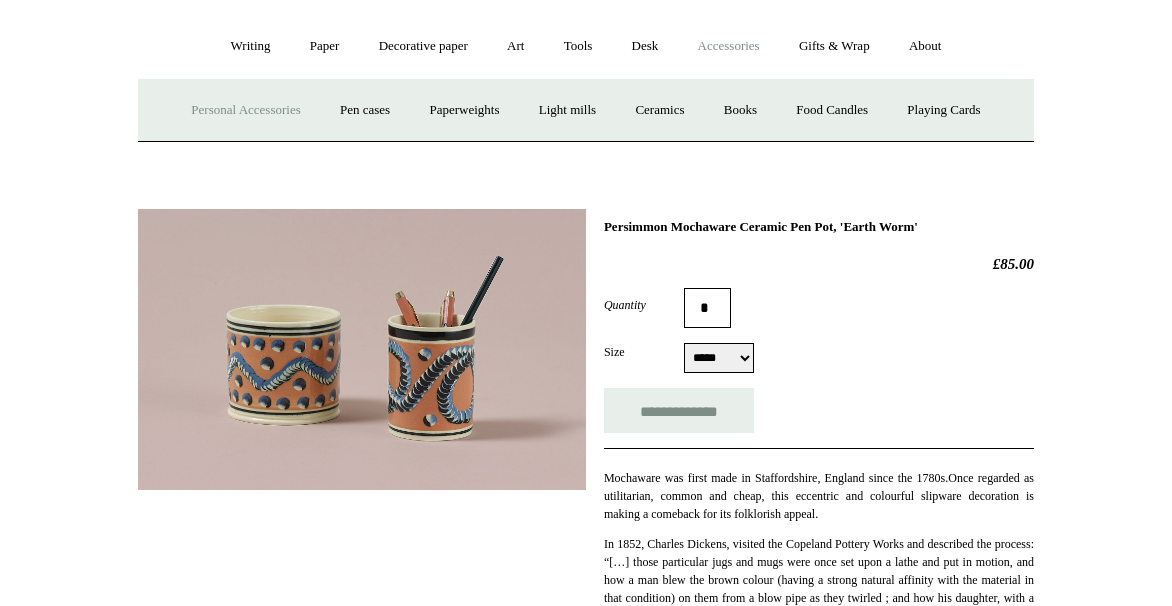 click on "Personal Accessories +" at bounding box center (245, 110) 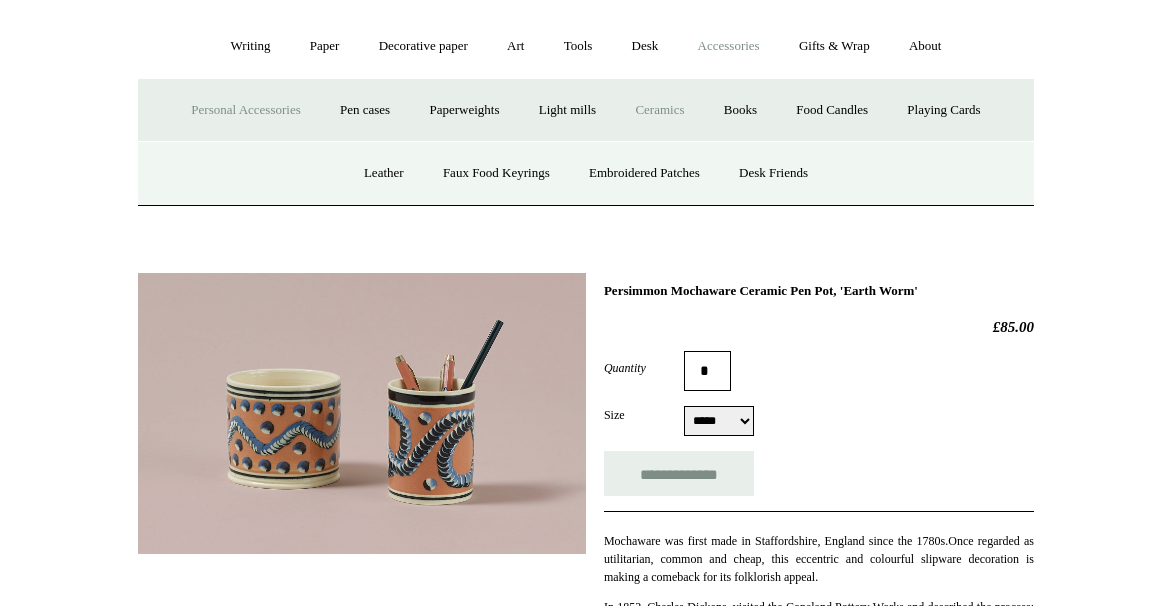 click on "Ceramics  +" at bounding box center (659, 110) 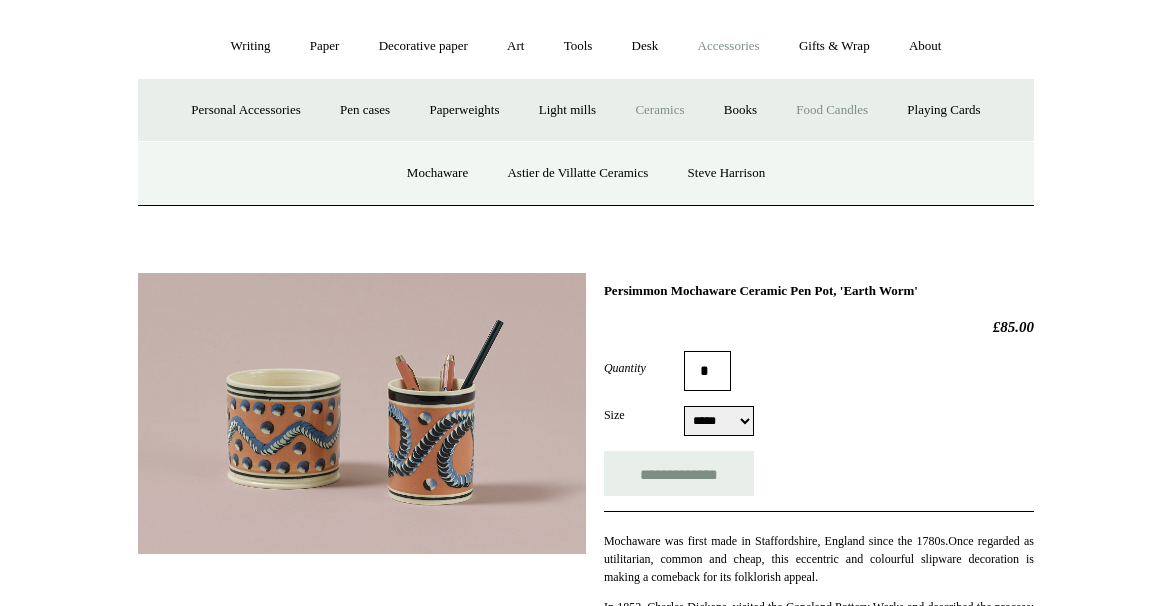 click on "Food Candles" at bounding box center (832, 110) 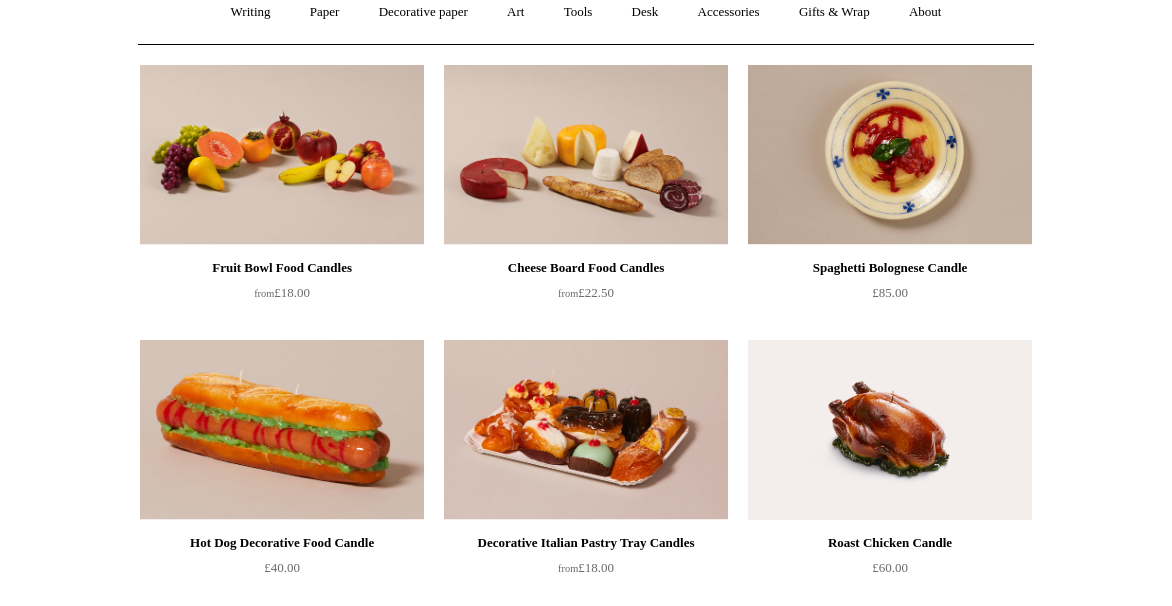 scroll, scrollTop: 0, scrollLeft: 0, axis: both 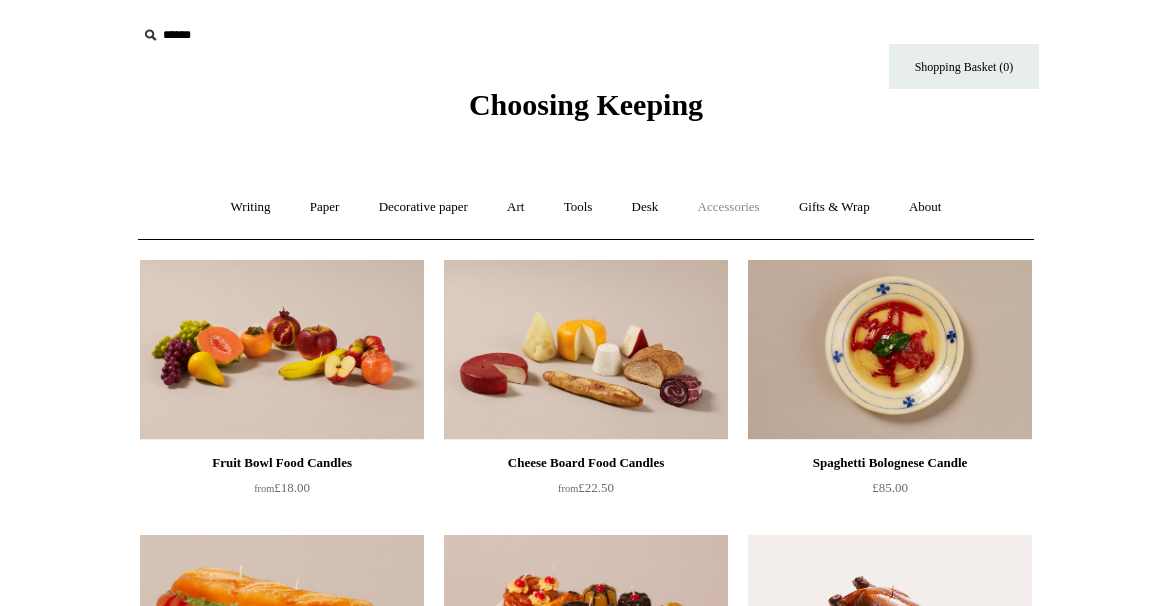 click on "Accessories +" at bounding box center (729, 207) 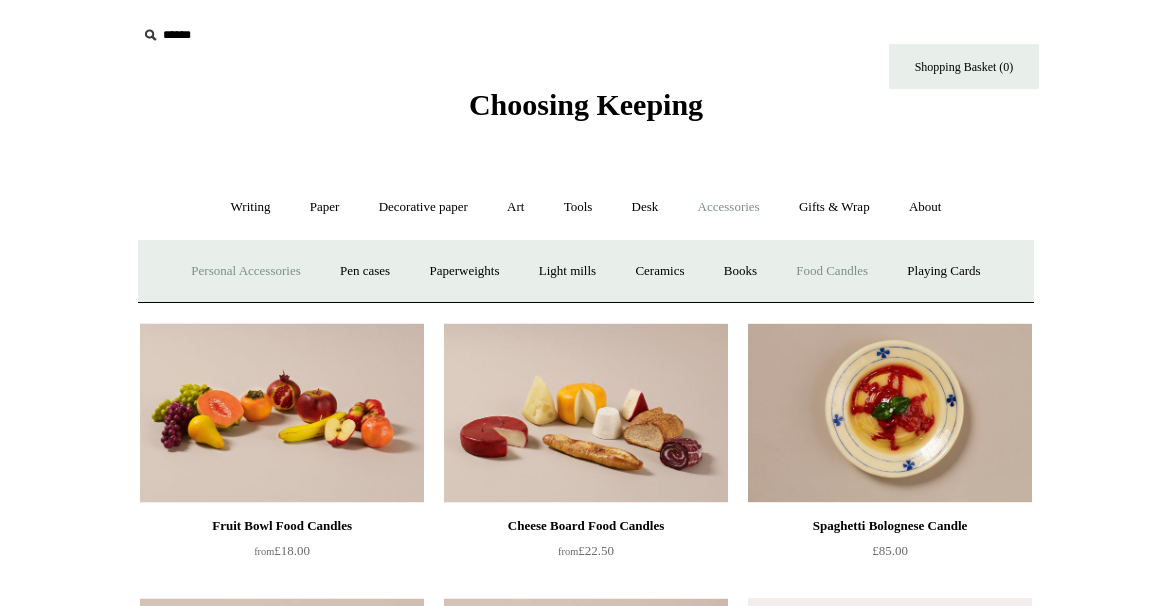 click on "Personal Accessories +" at bounding box center [245, 271] 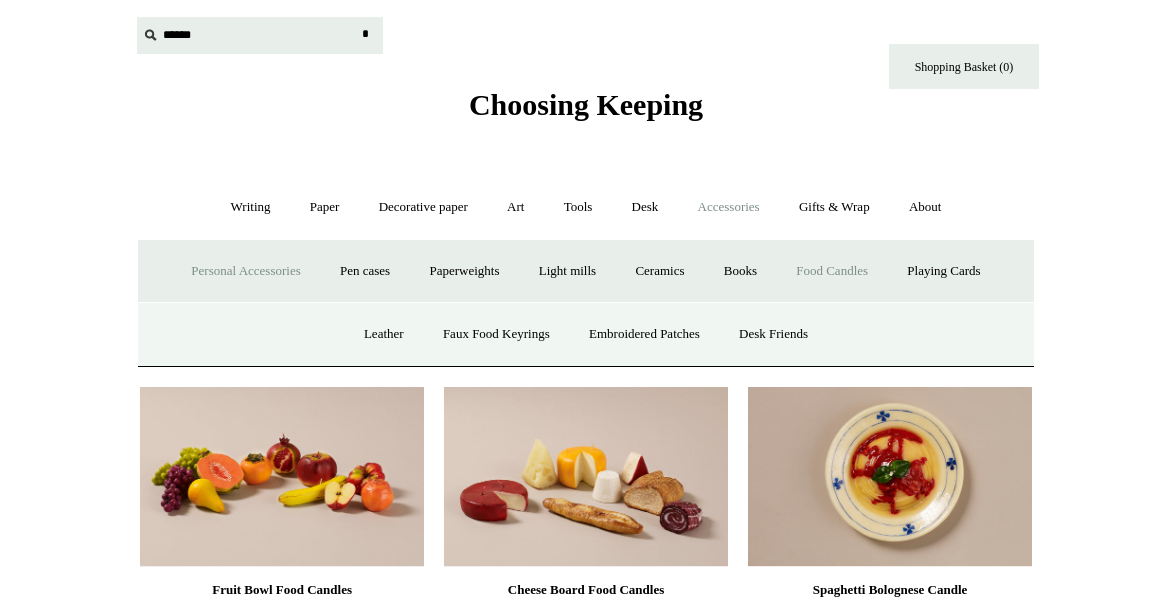 click at bounding box center (260, 35) 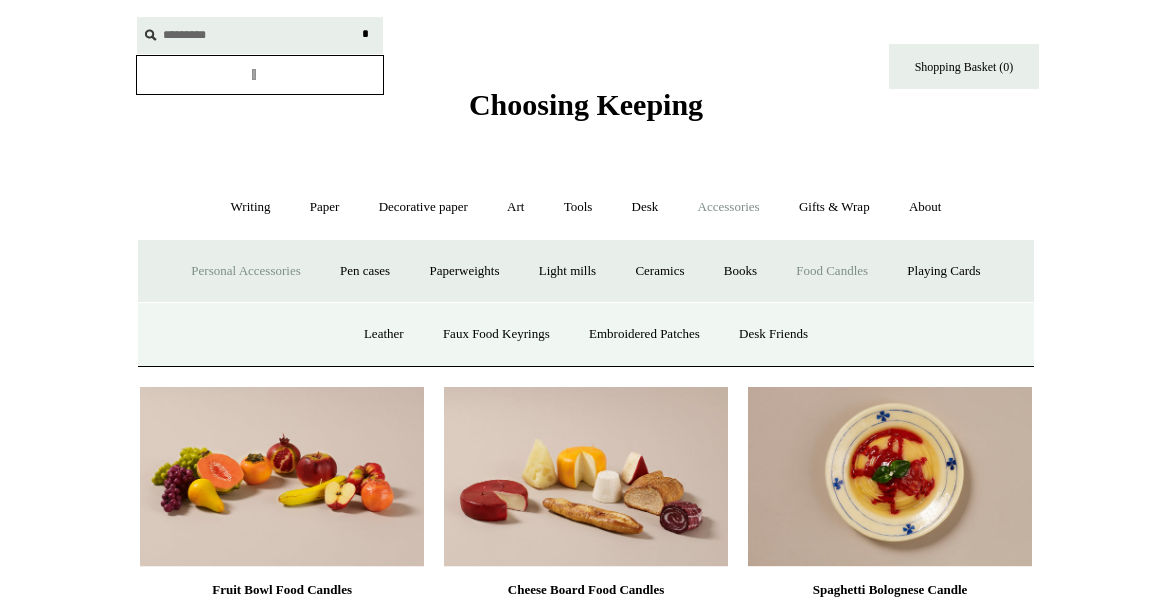 type on "*********" 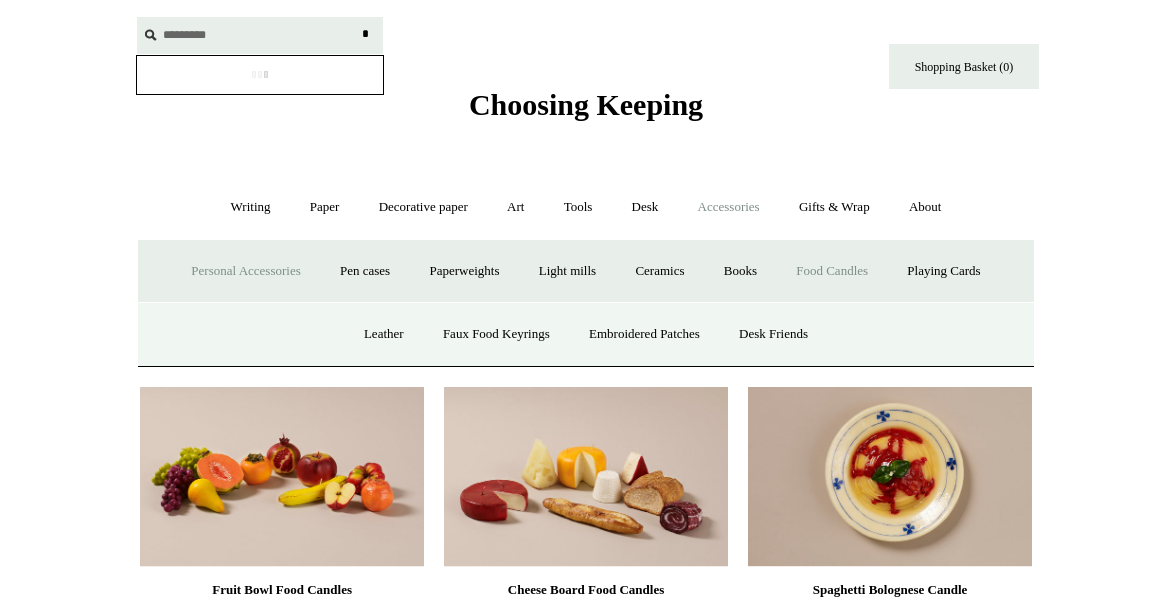 click on "*" at bounding box center (365, 34) 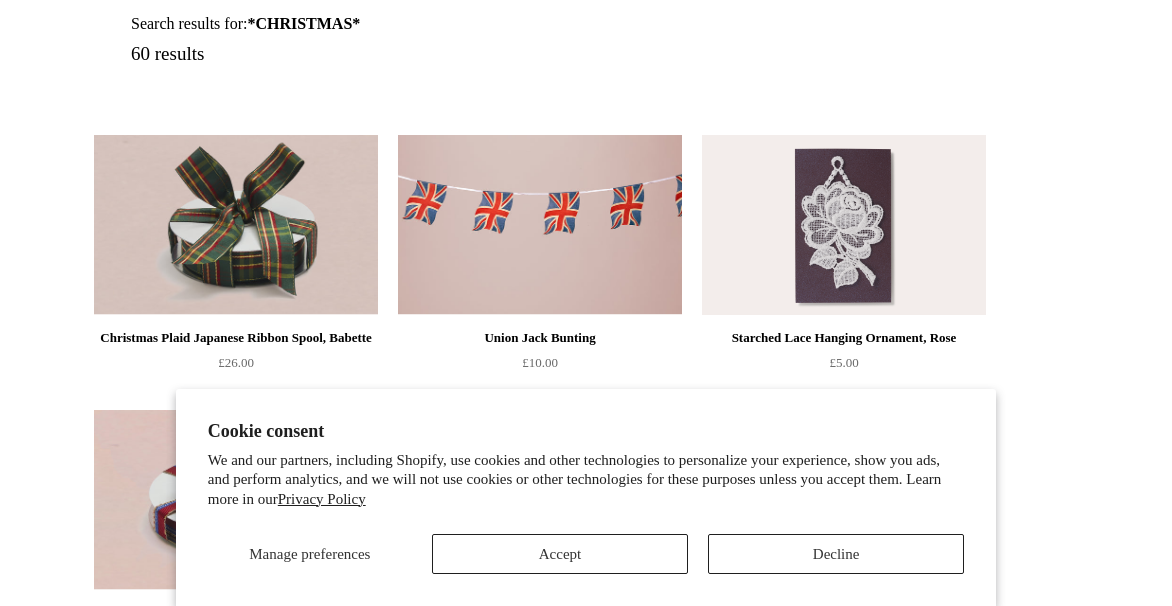 scroll, scrollTop: 348, scrollLeft: 0, axis: vertical 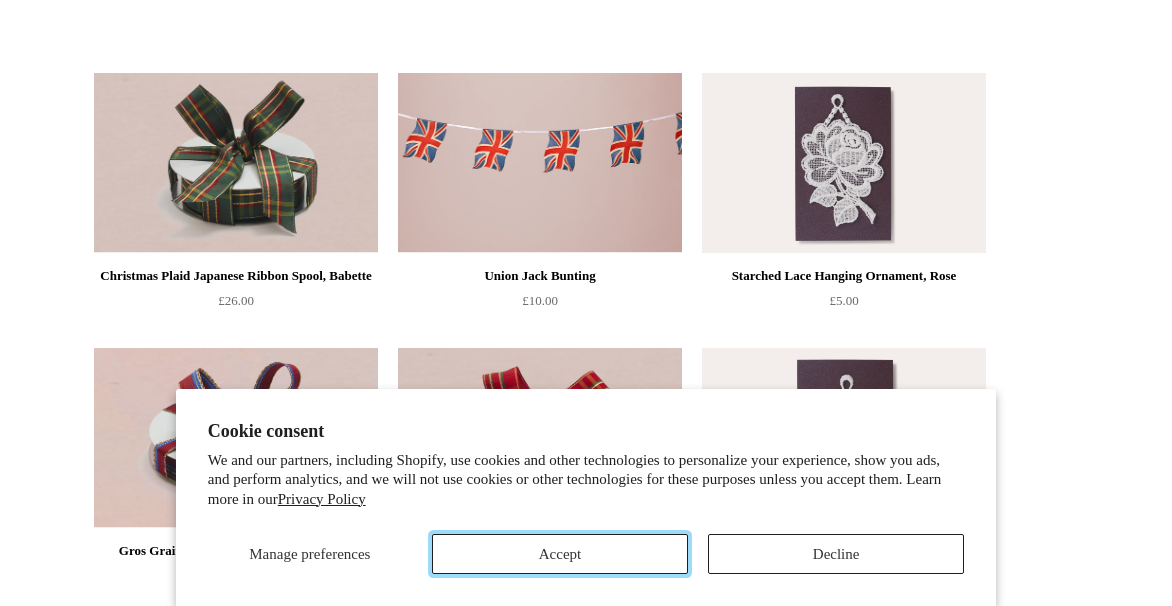click on "Accept" at bounding box center [560, 554] 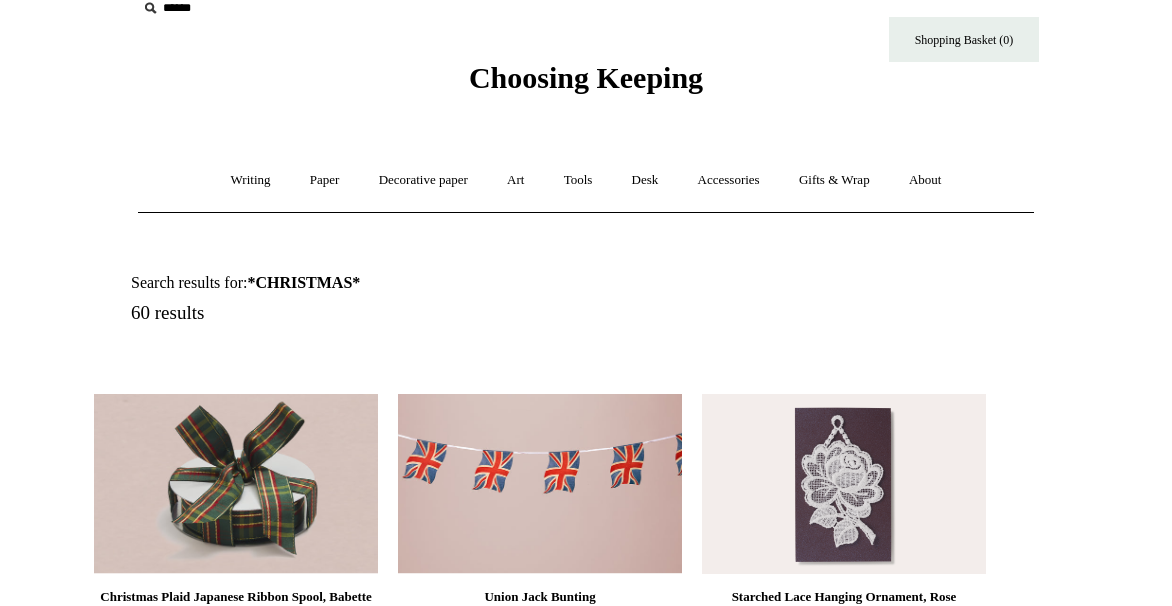 scroll, scrollTop: 0, scrollLeft: 0, axis: both 